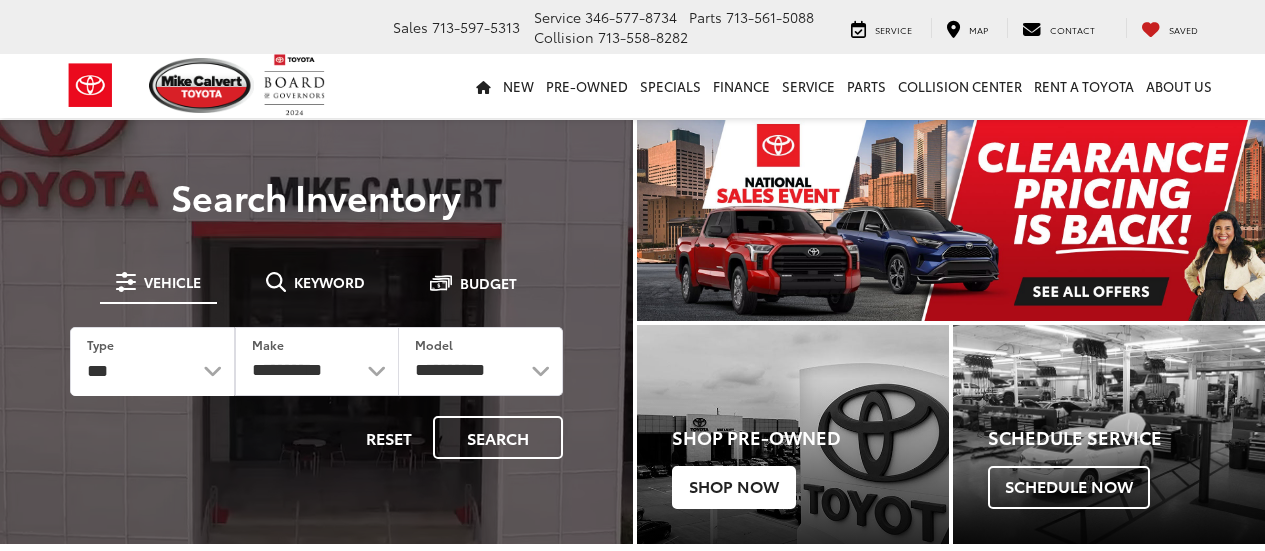 scroll, scrollTop: 0, scrollLeft: 0, axis: both 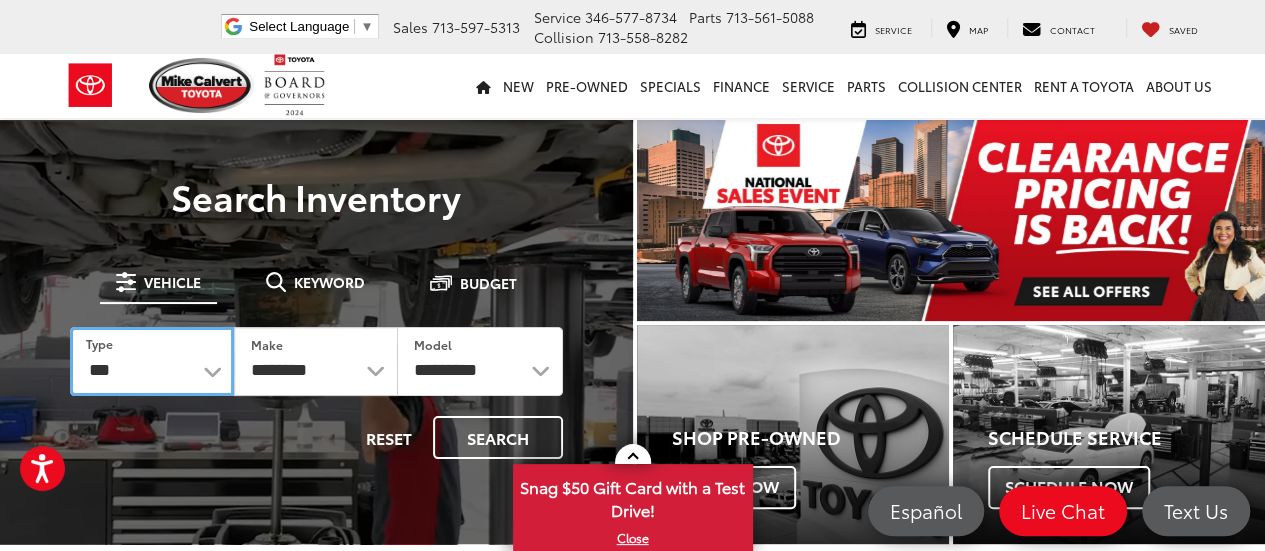 click on "***
***
****
*********" at bounding box center [152, 361] 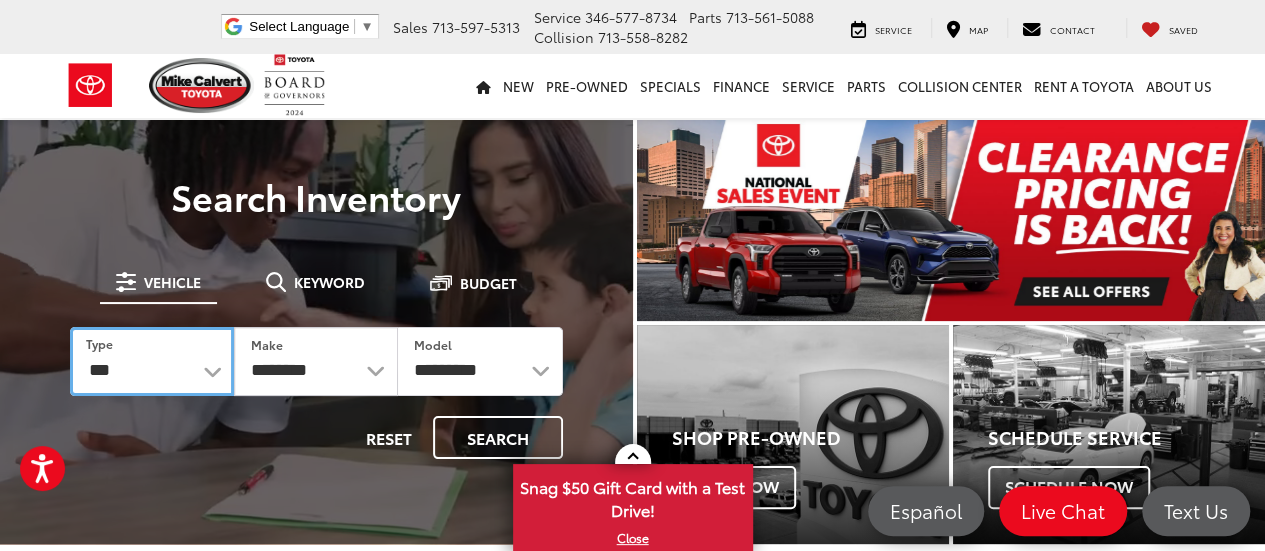 select on "******" 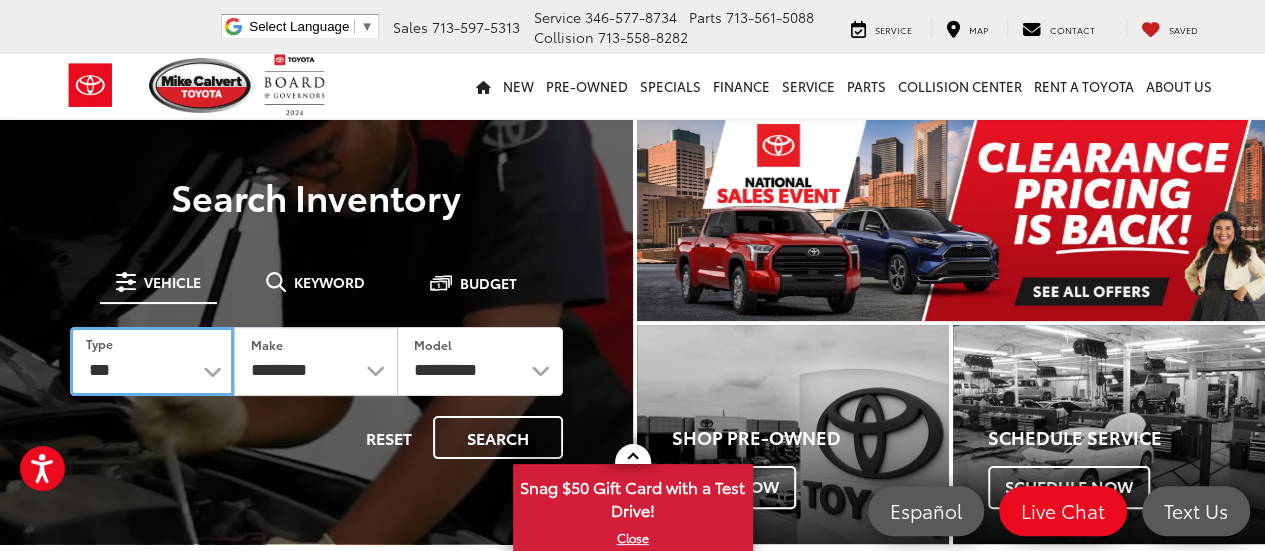 click on "***
***
****
*********" at bounding box center (152, 361) 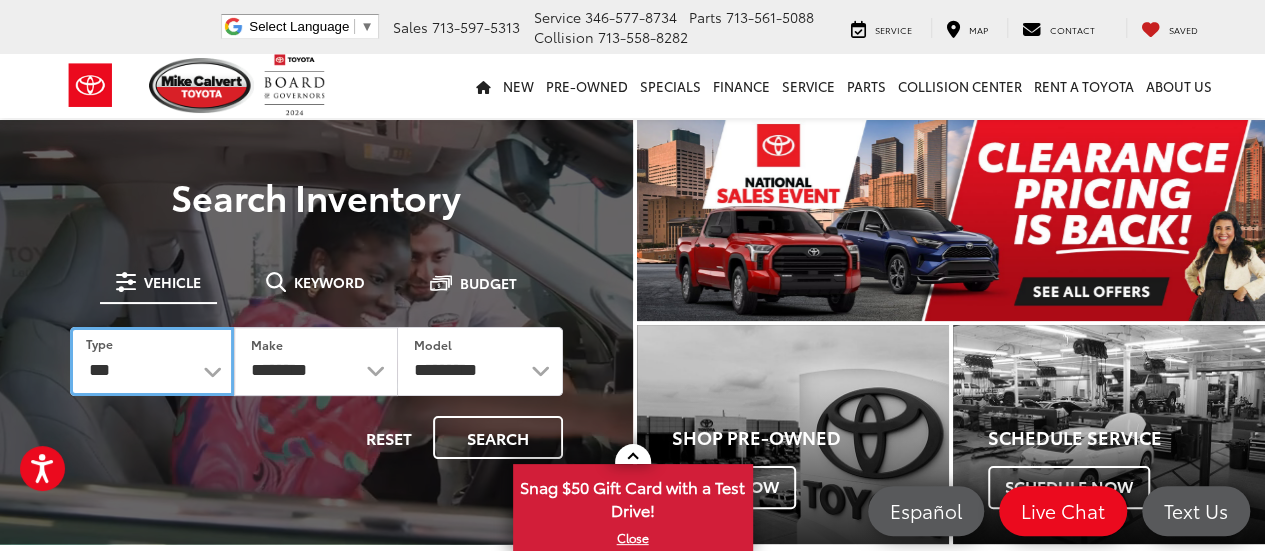 select on "******" 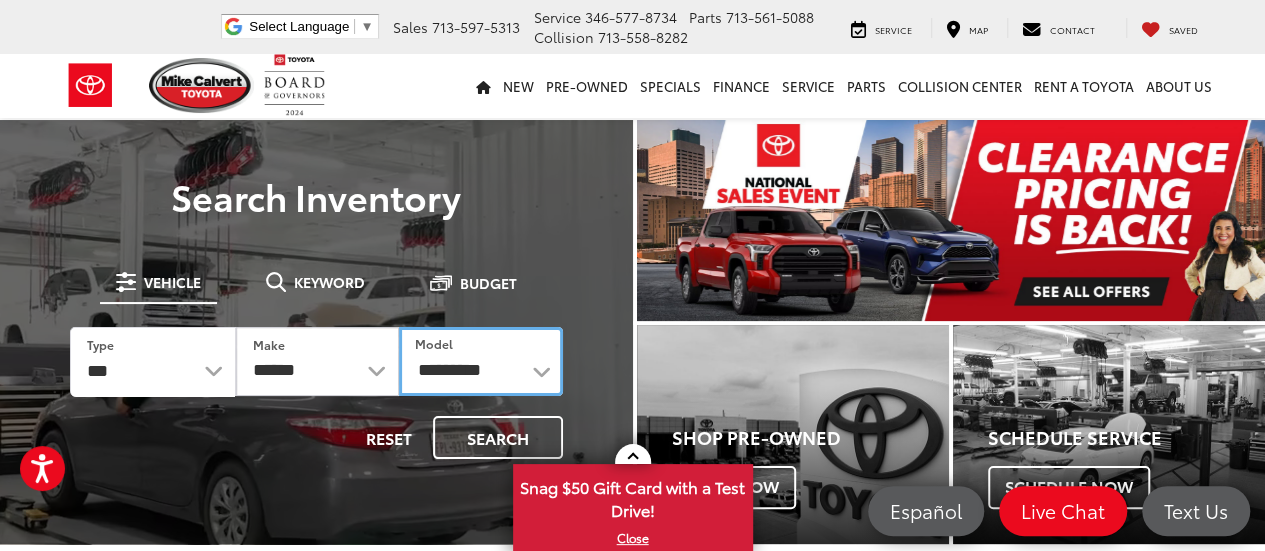 click on "**********" at bounding box center [480, 361] 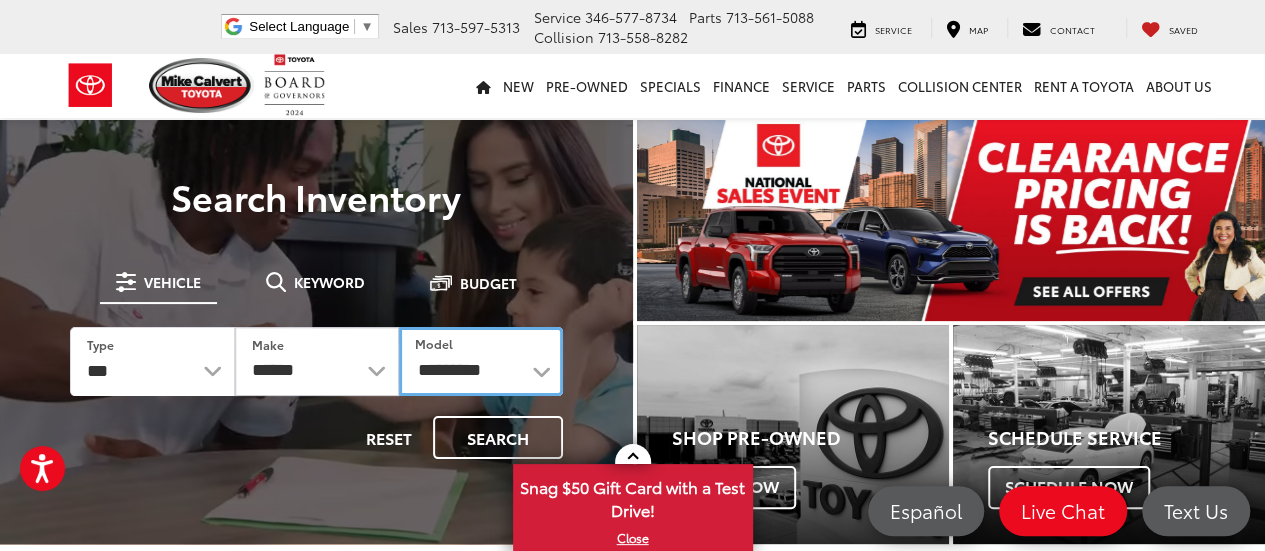 select on "**********" 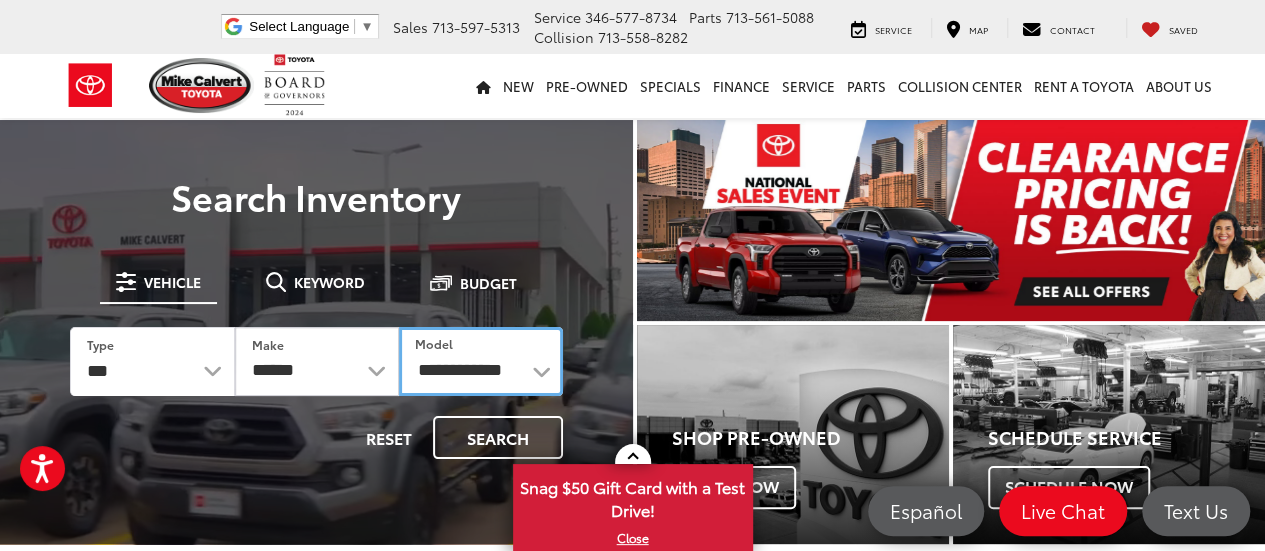 click on "**********" at bounding box center (481, 361) 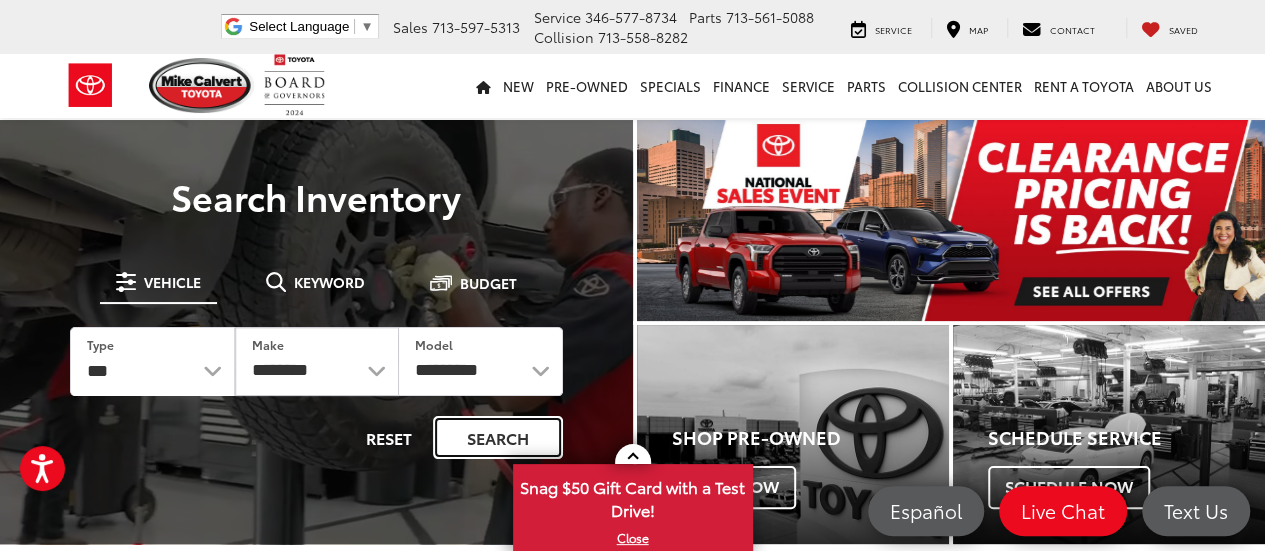 click on "Search" at bounding box center (498, 437) 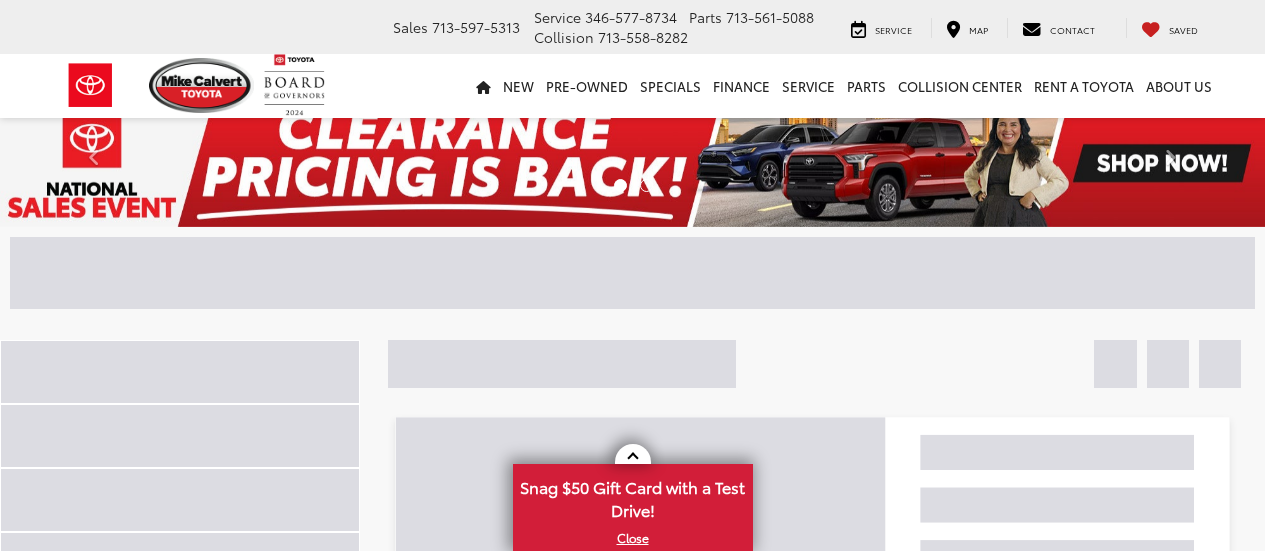 scroll, scrollTop: 0, scrollLeft: 0, axis: both 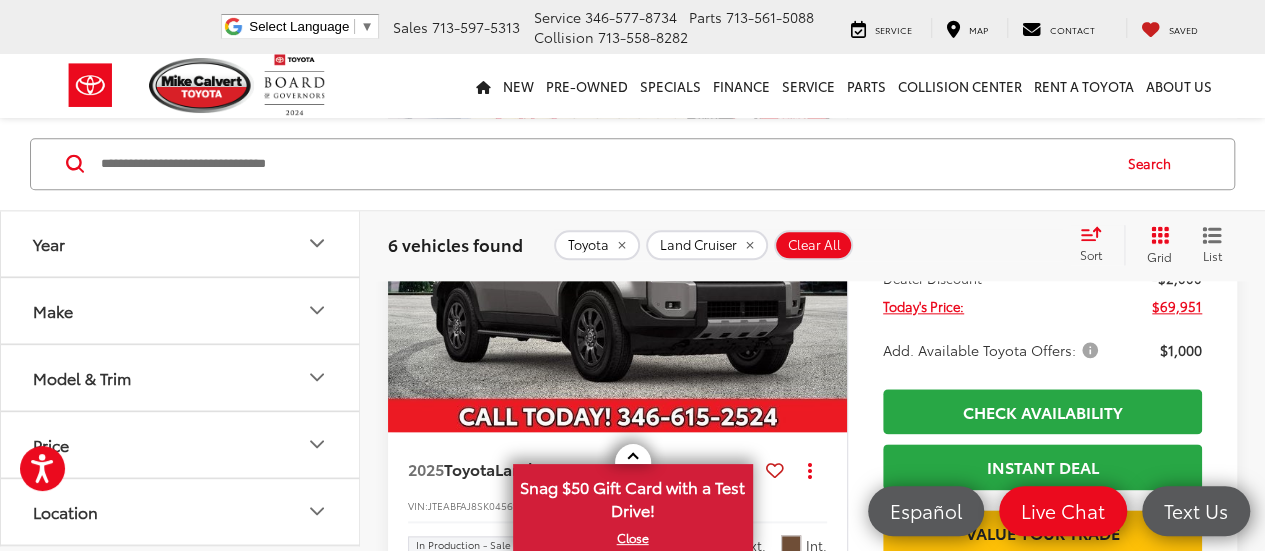 click at bounding box center (618, 260) 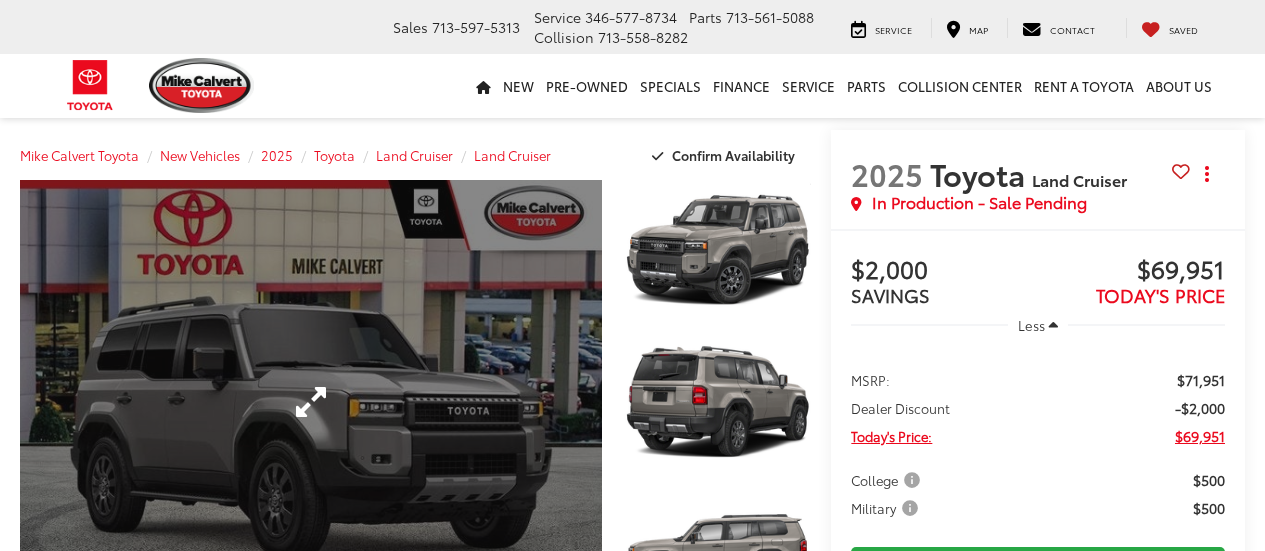 scroll, scrollTop: 0, scrollLeft: 0, axis: both 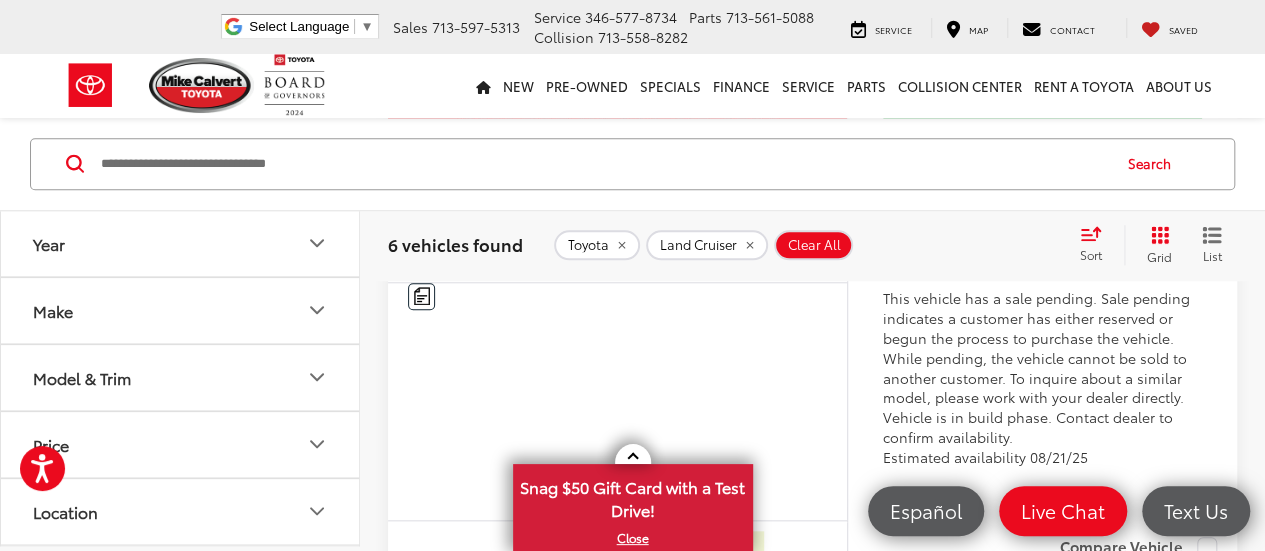 click at bounding box center (618, -27) 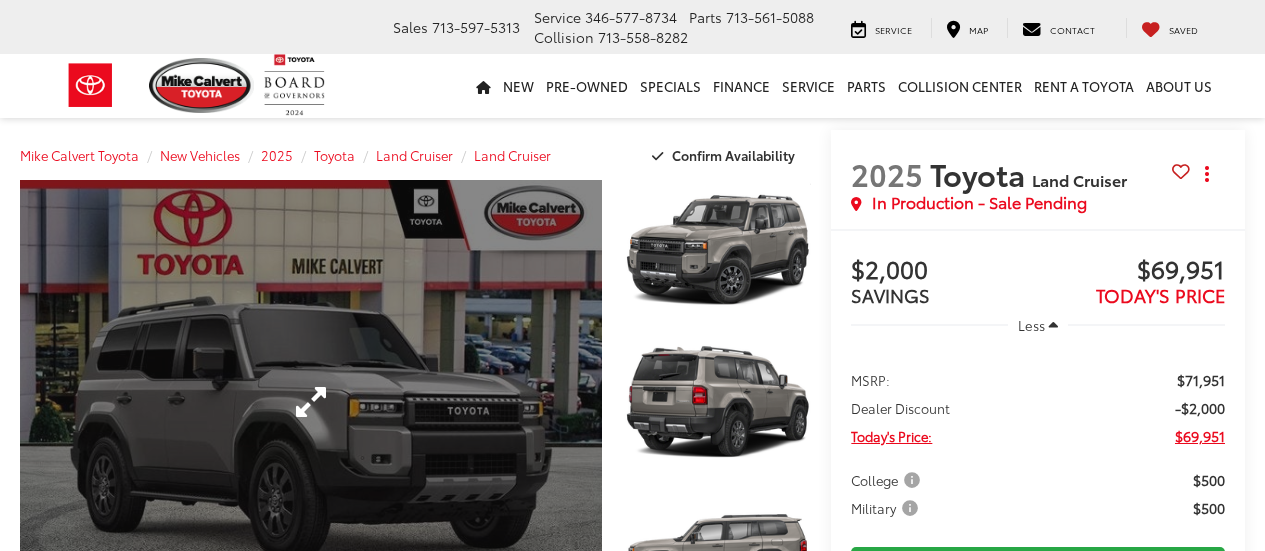 scroll, scrollTop: 0, scrollLeft: 0, axis: both 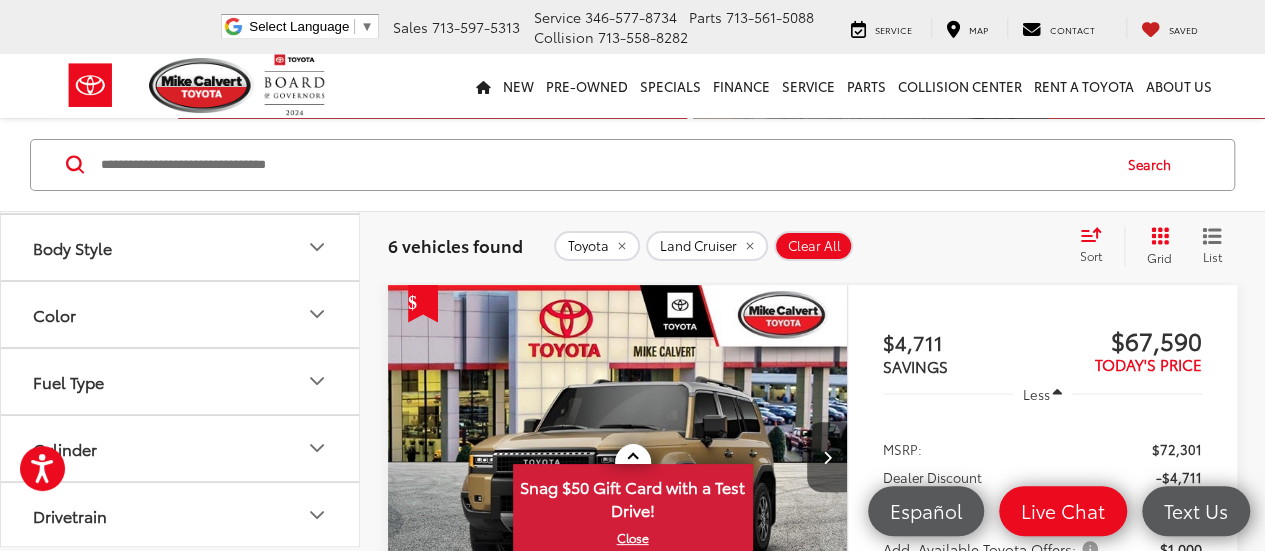 click 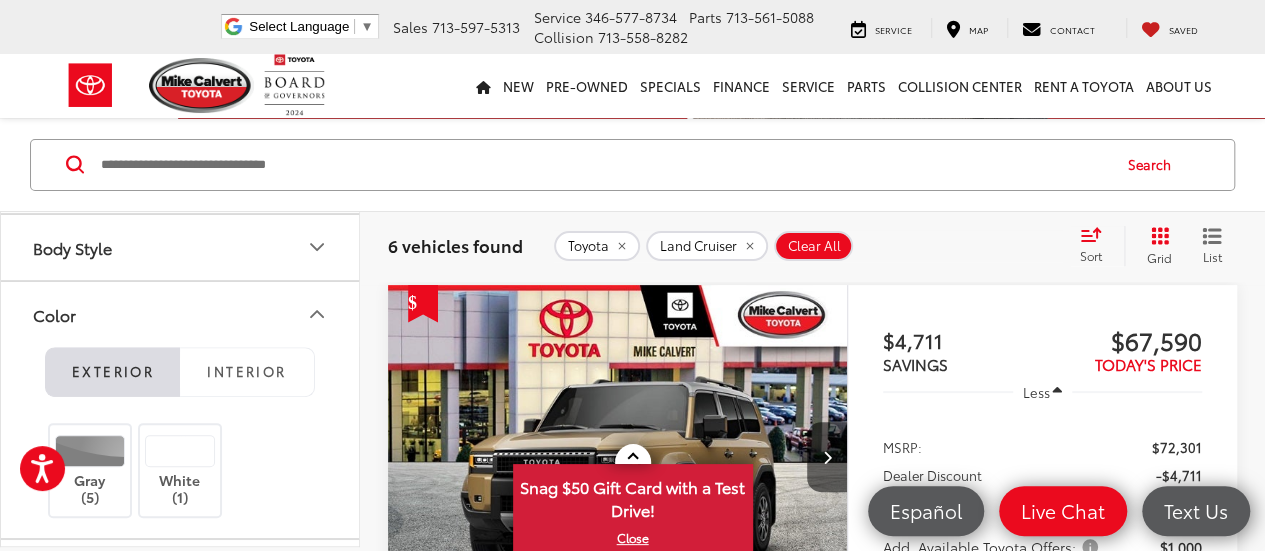 click on "Color" at bounding box center (181, 314) 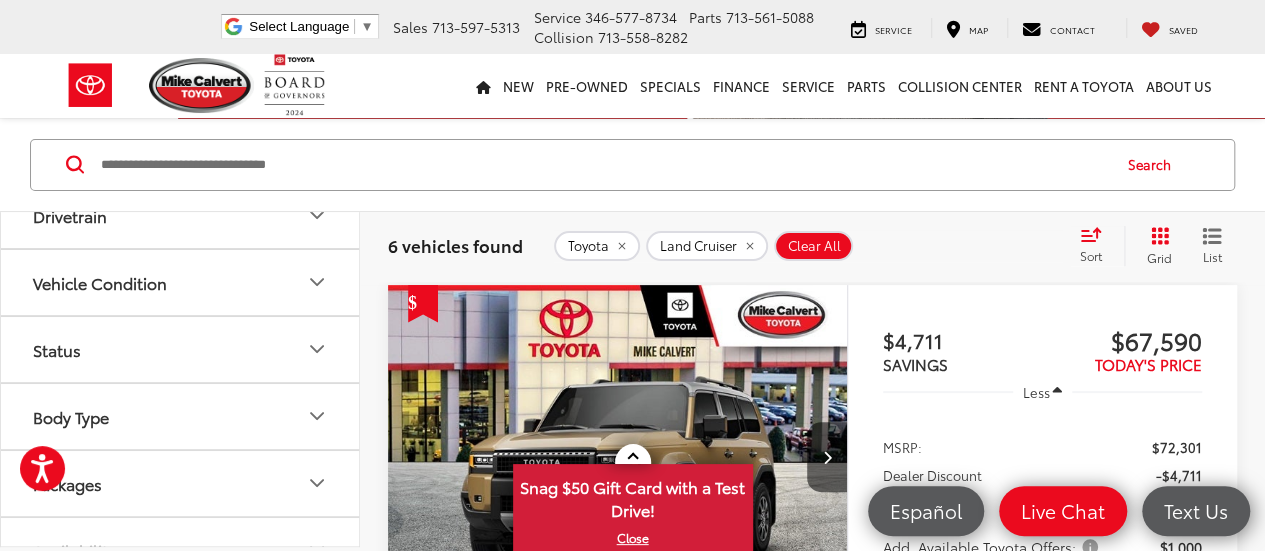 scroll, scrollTop: 792, scrollLeft: 0, axis: vertical 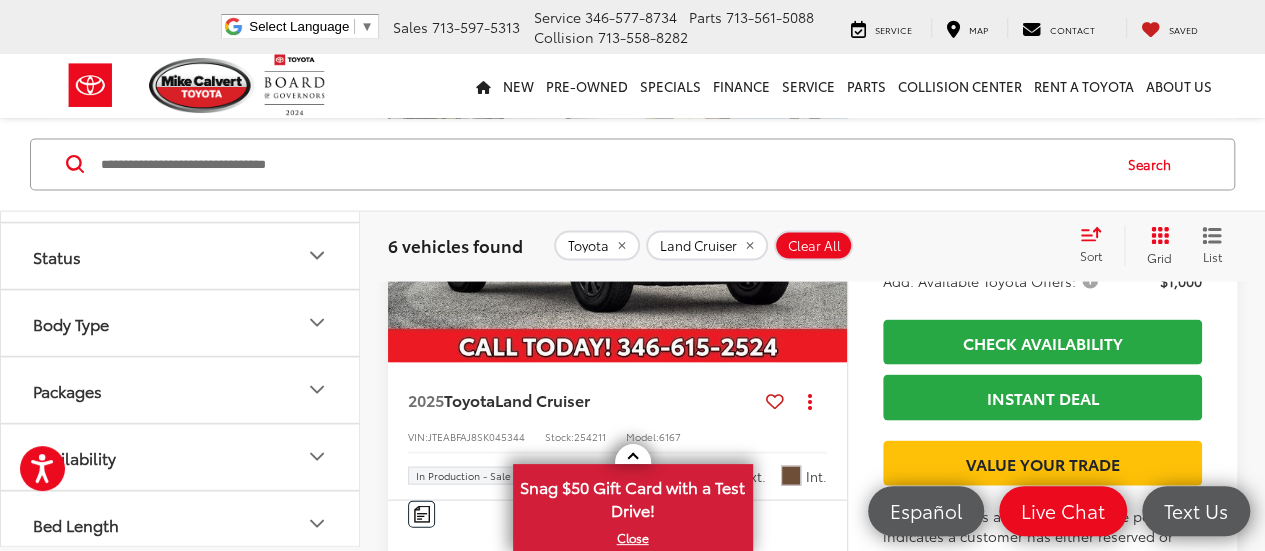click at bounding box center (618, 191) 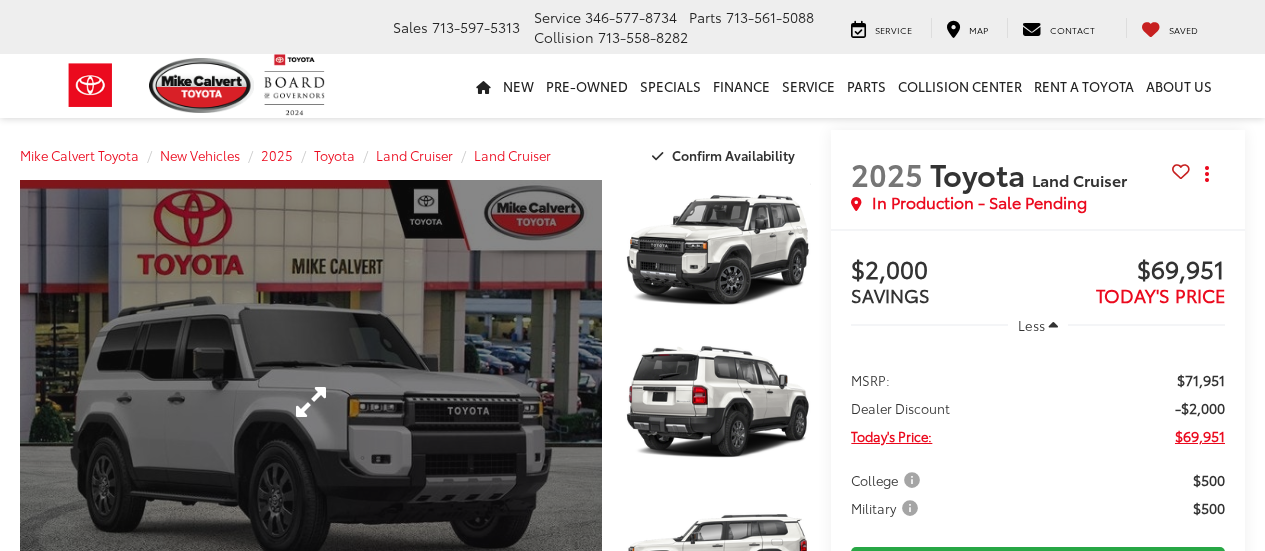 scroll, scrollTop: 0, scrollLeft: 0, axis: both 